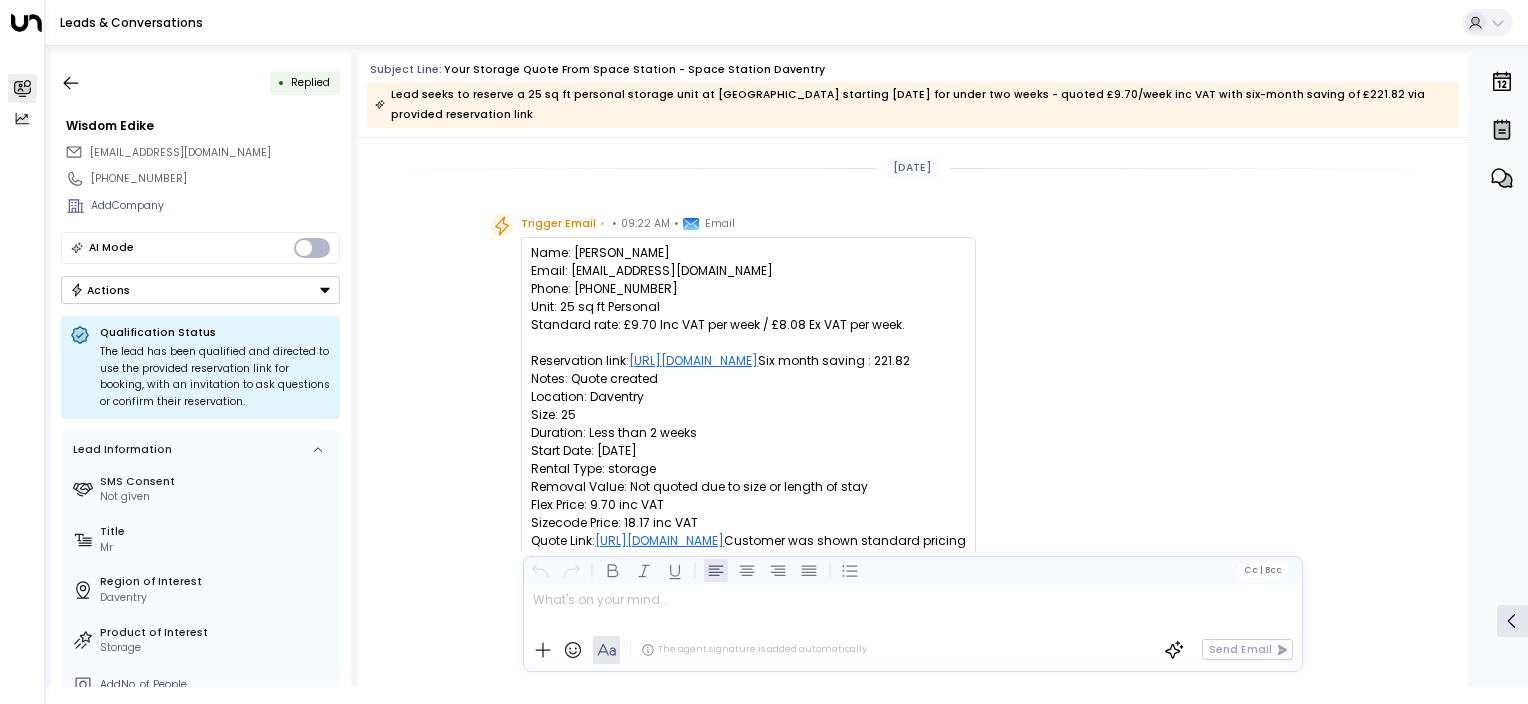 scroll, scrollTop: 0, scrollLeft: 0, axis: both 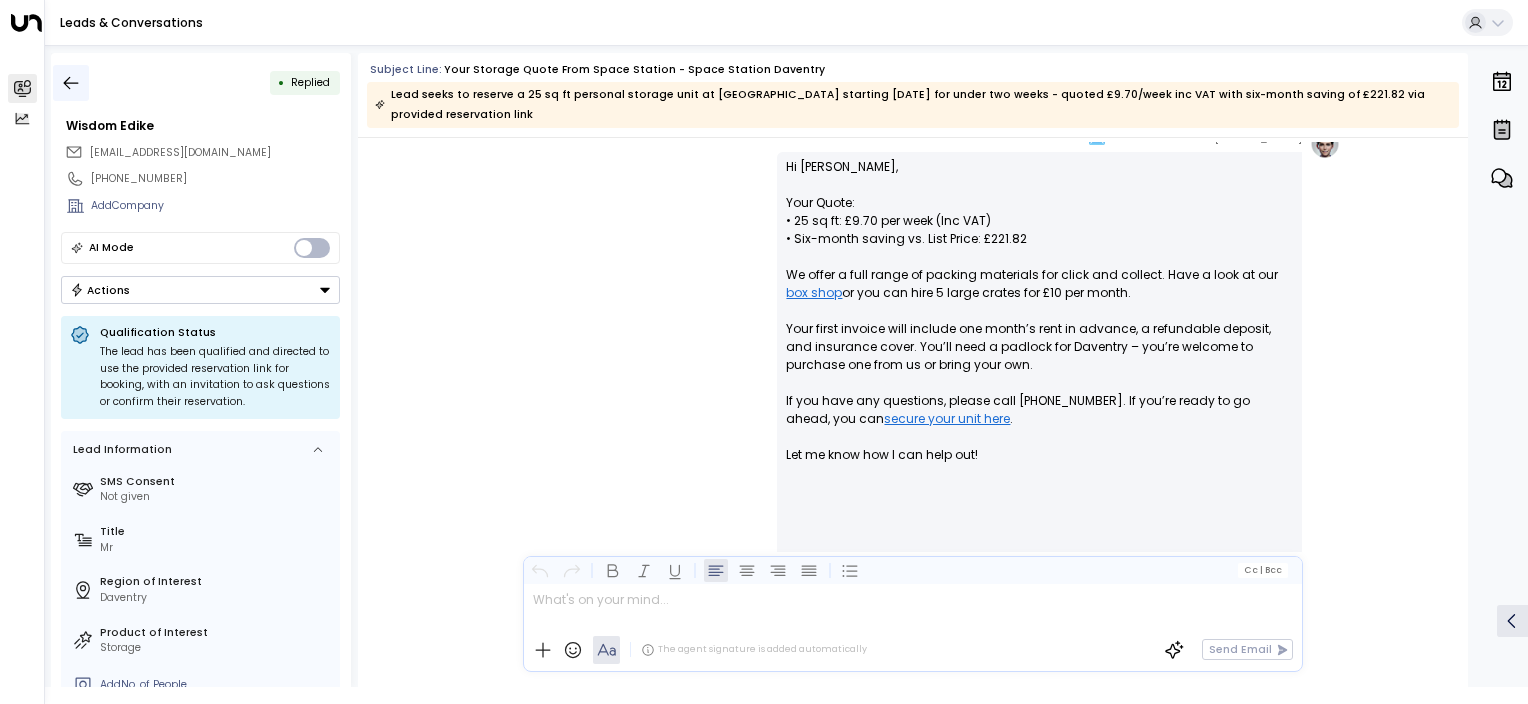 click 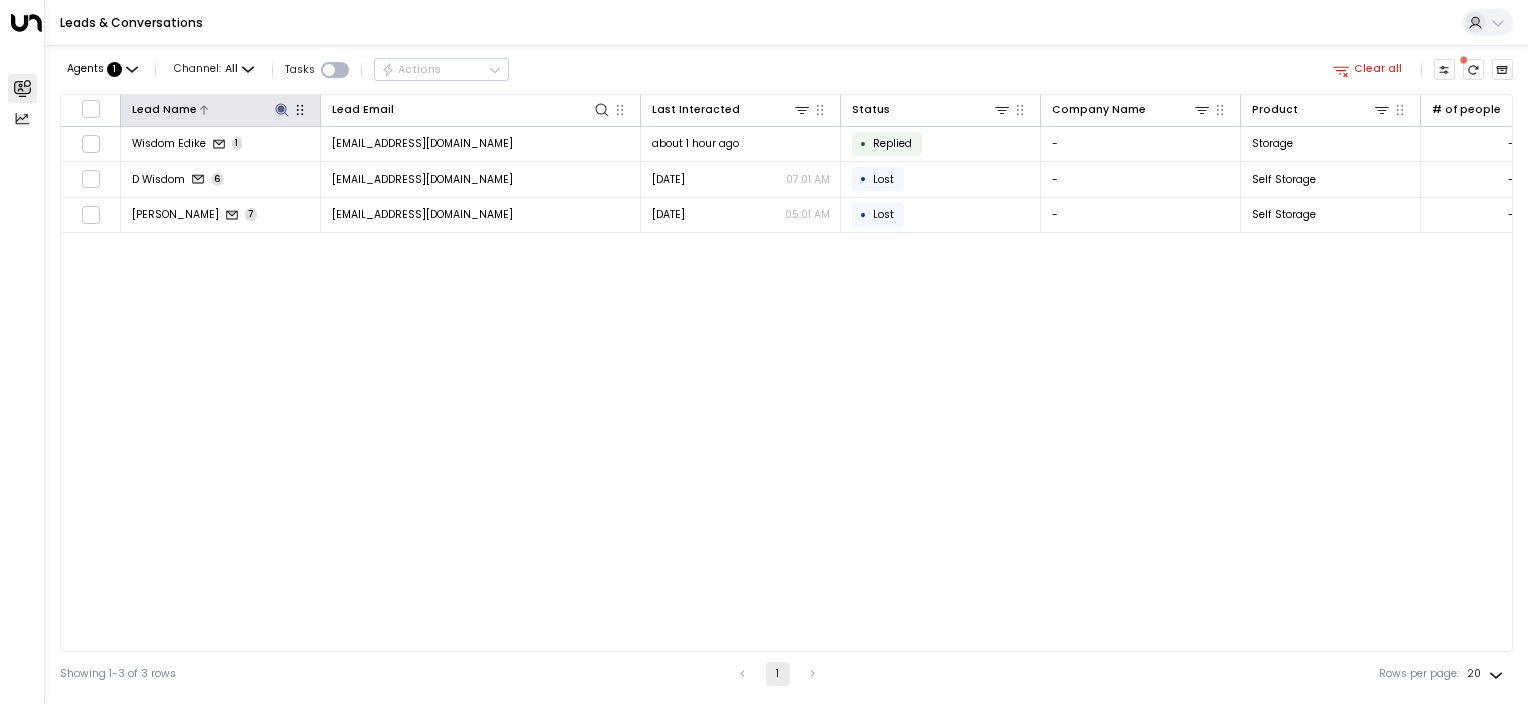 click 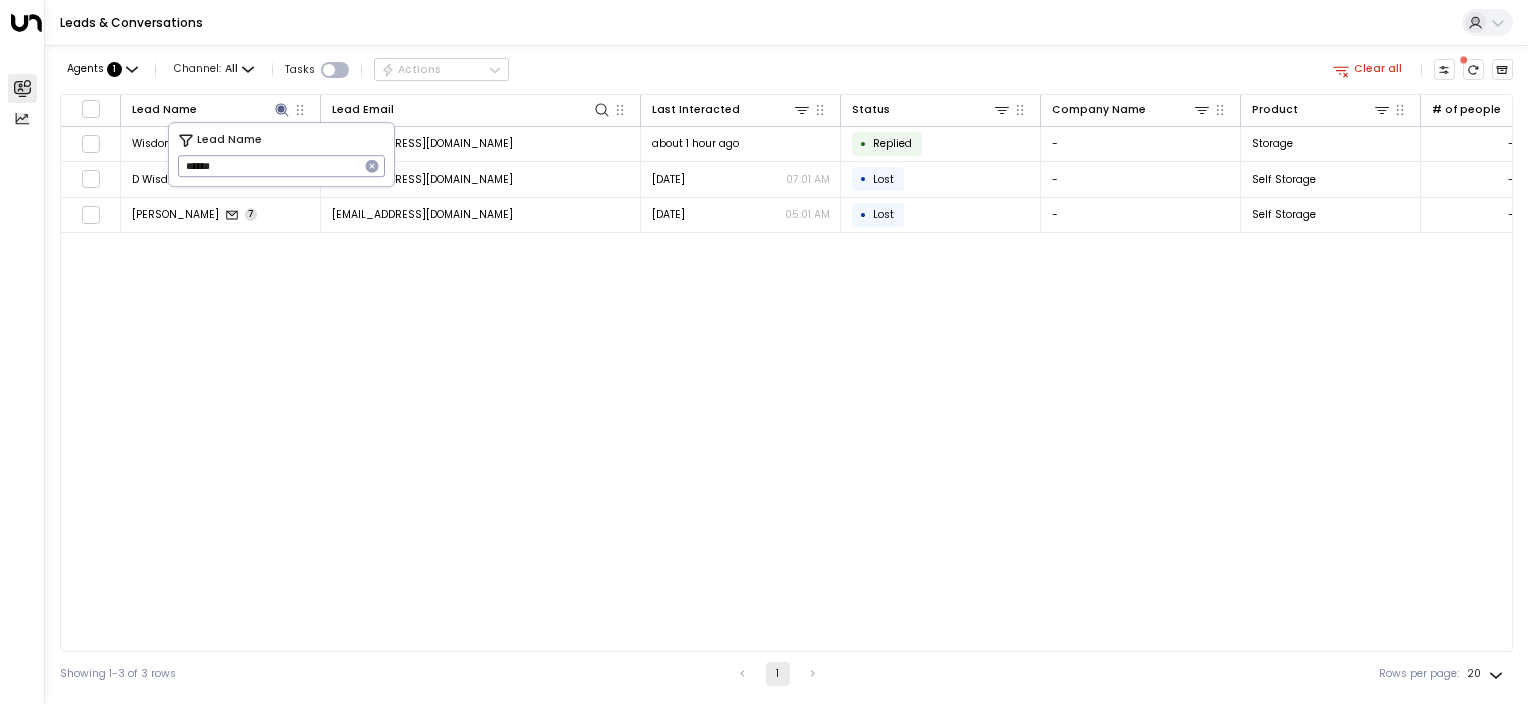 drag, startPoint x: 266, startPoint y: 172, endPoint x: 0, endPoint y: 40, distance: 296.95117 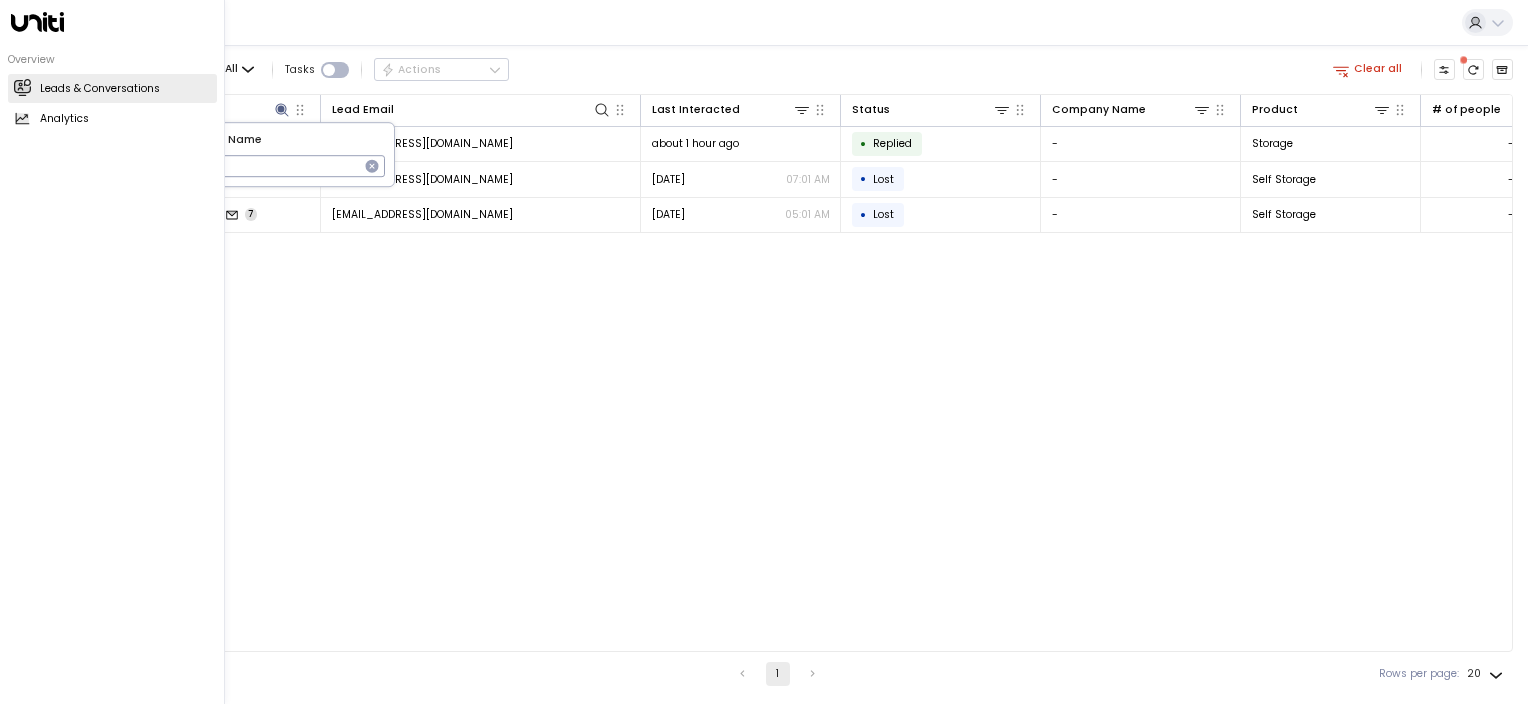 type on "*****" 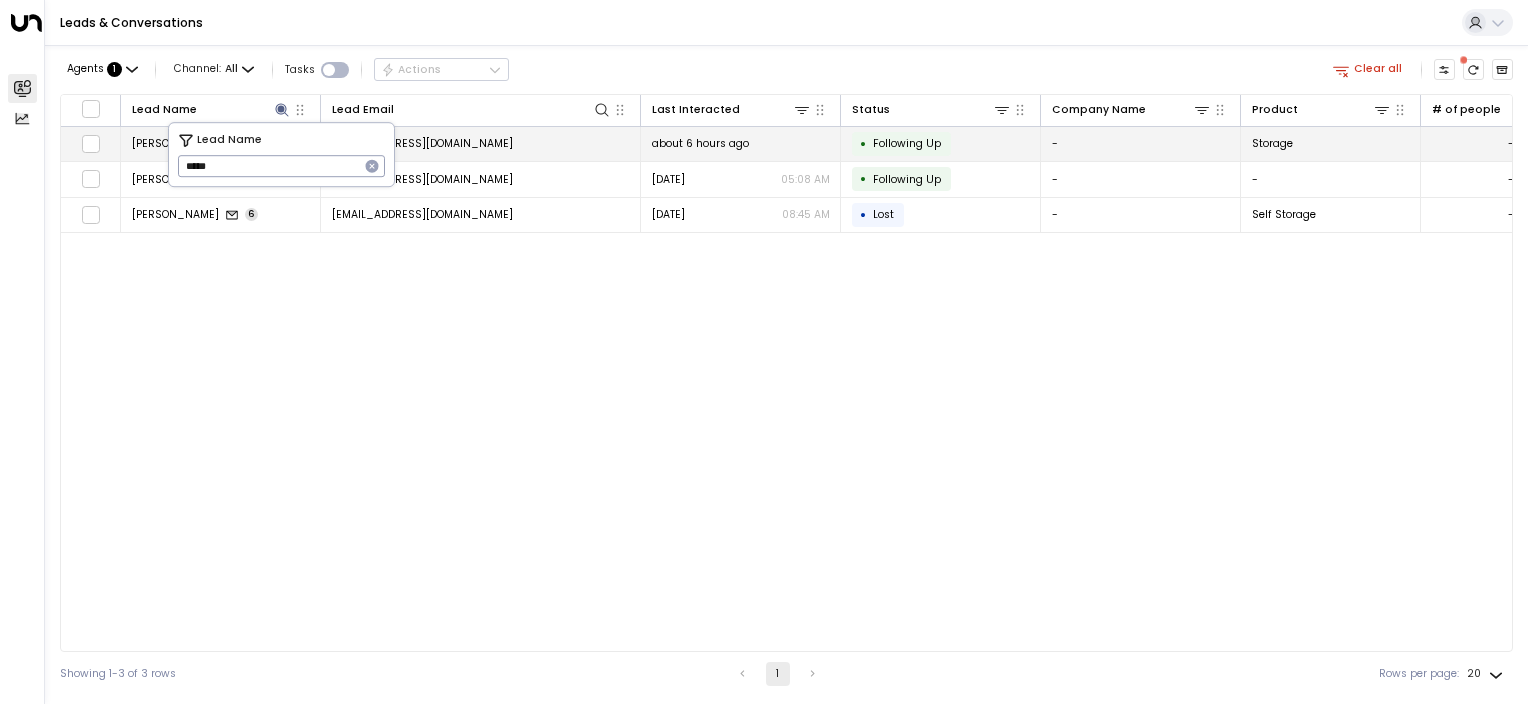drag, startPoint x: 240, startPoint y: 322, endPoint x: 263, endPoint y: 156, distance: 167.5858 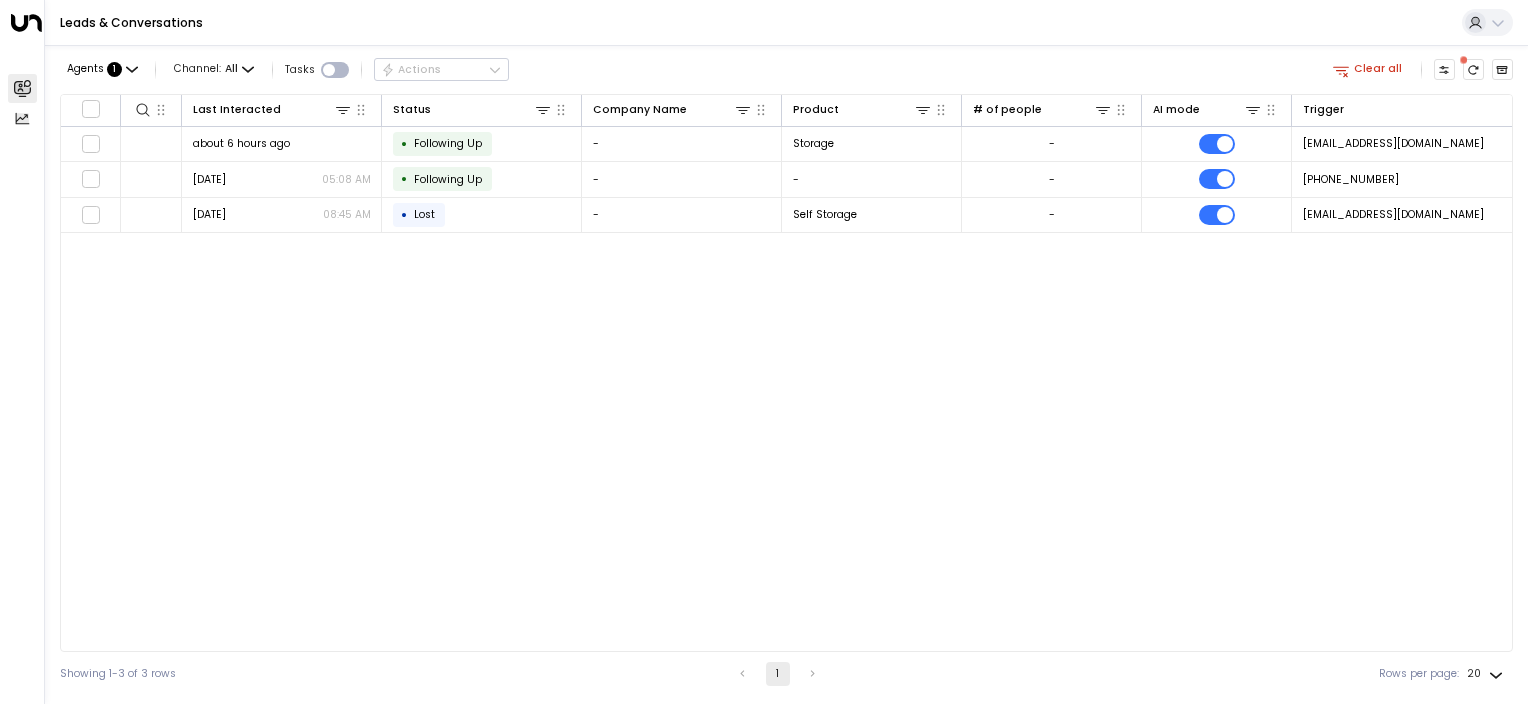 scroll, scrollTop: 0, scrollLeft: 492, axis: horizontal 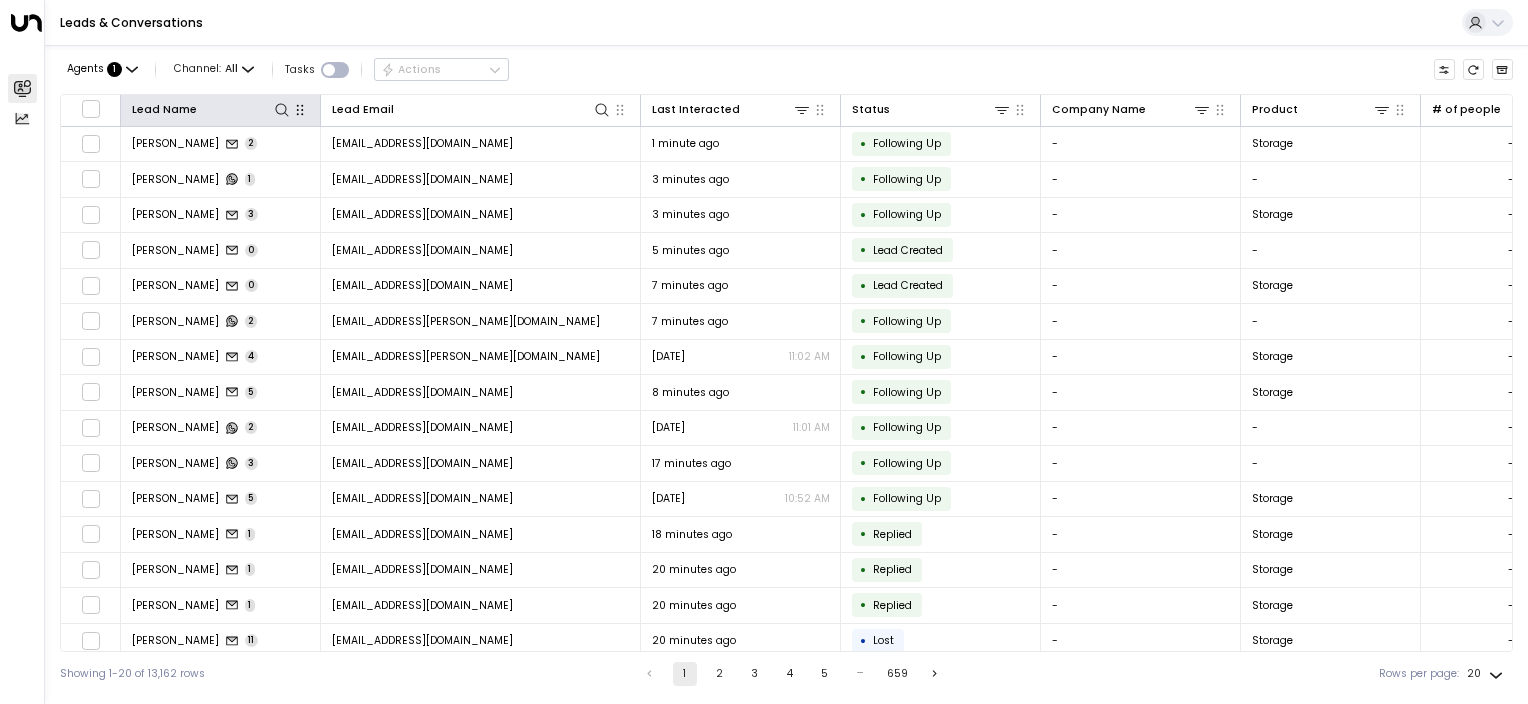 click at bounding box center (300, 110) 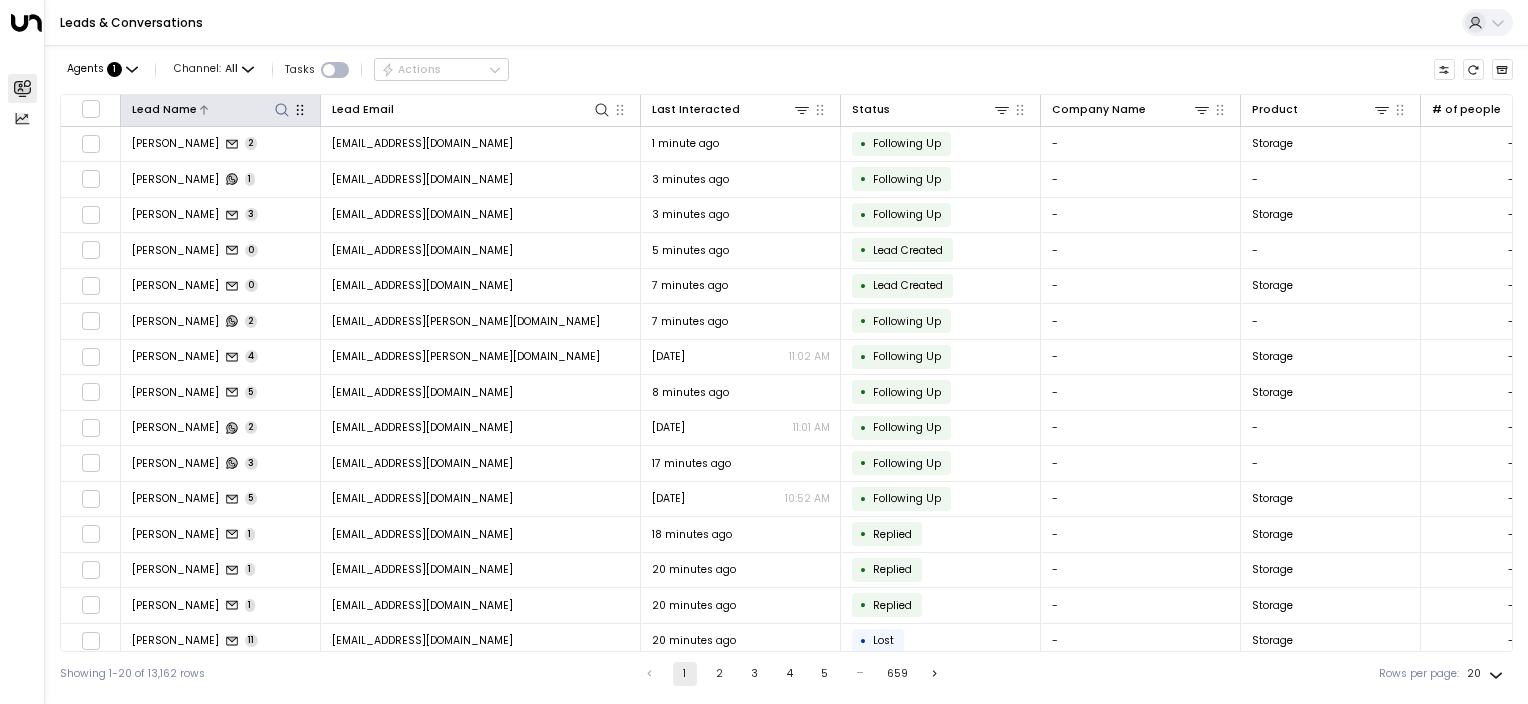 click 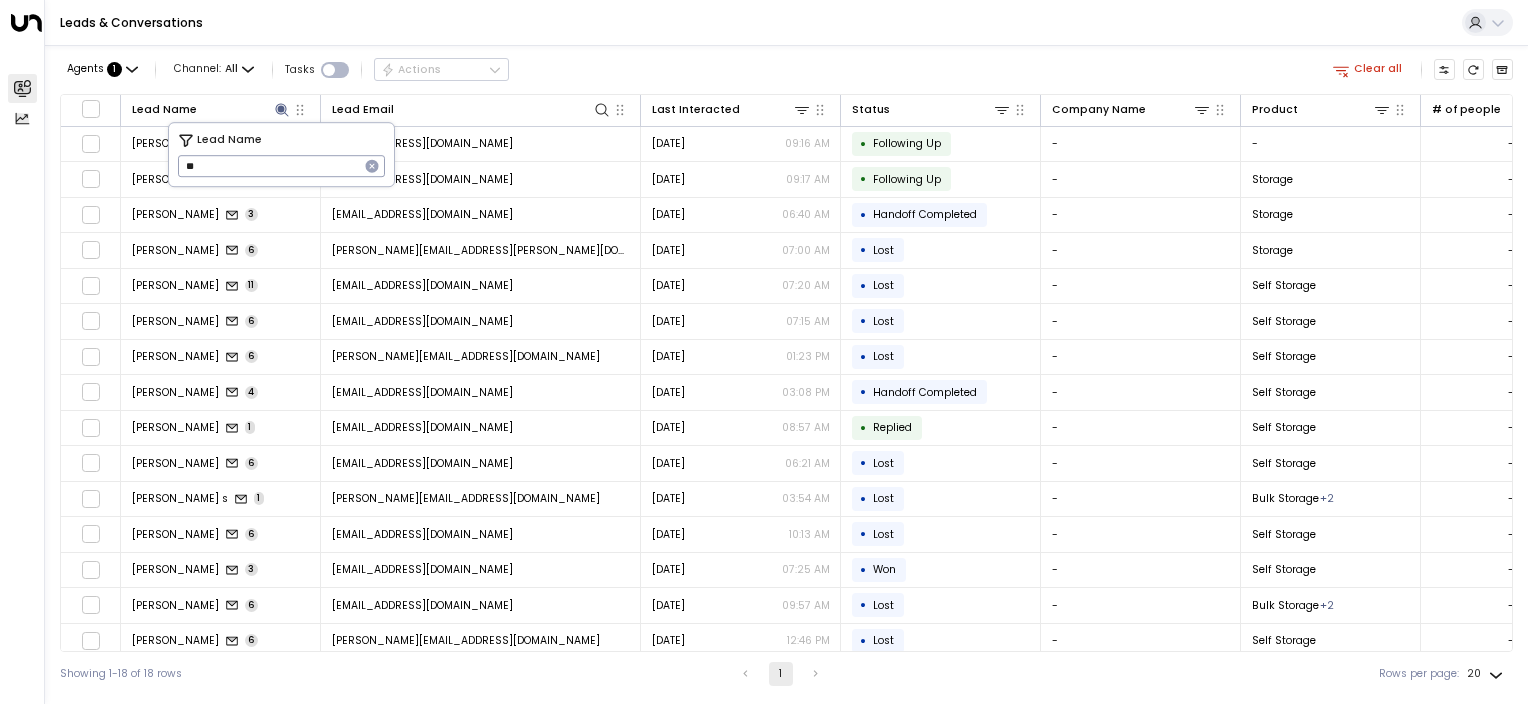 type on "*" 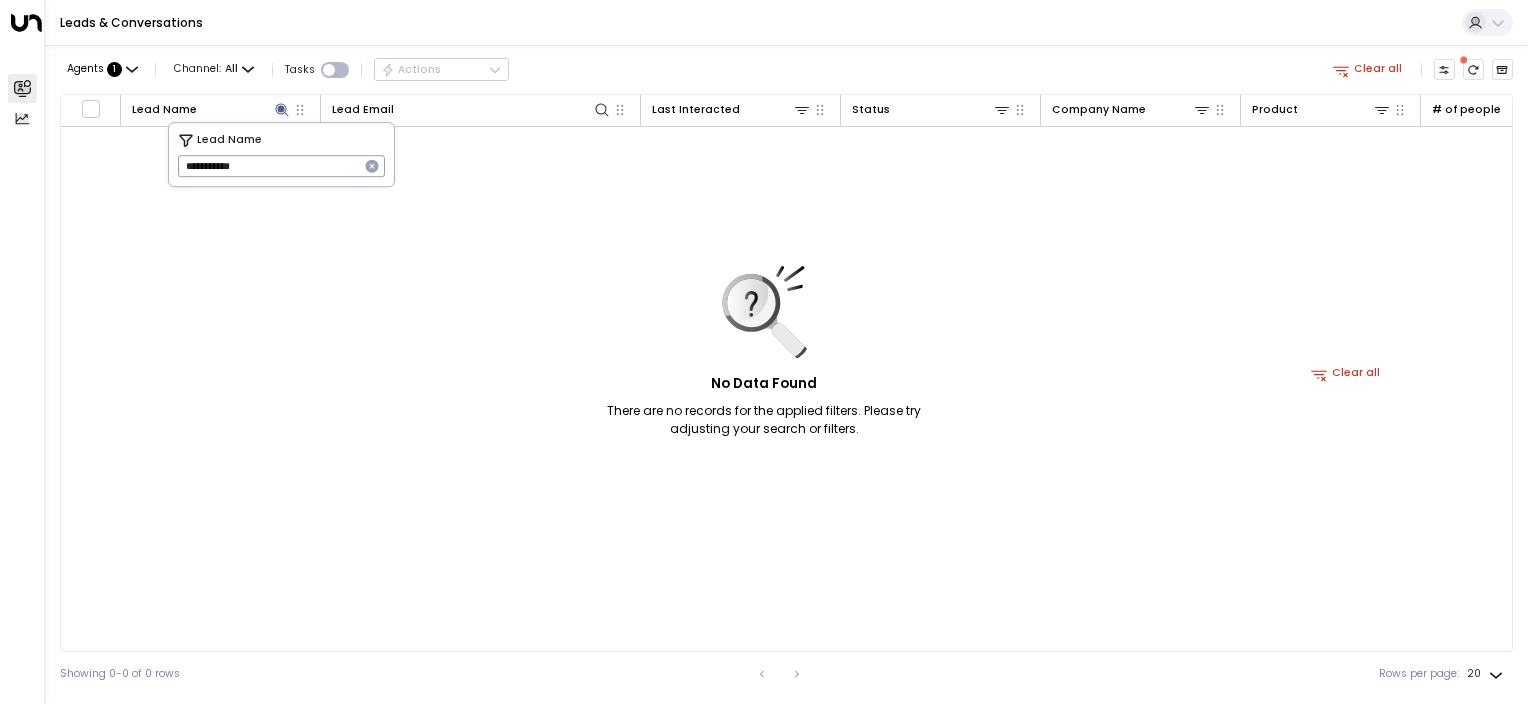 drag, startPoint x: -4, startPoint y: 110, endPoint x: 0, endPoint y: 28, distance: 82.0975 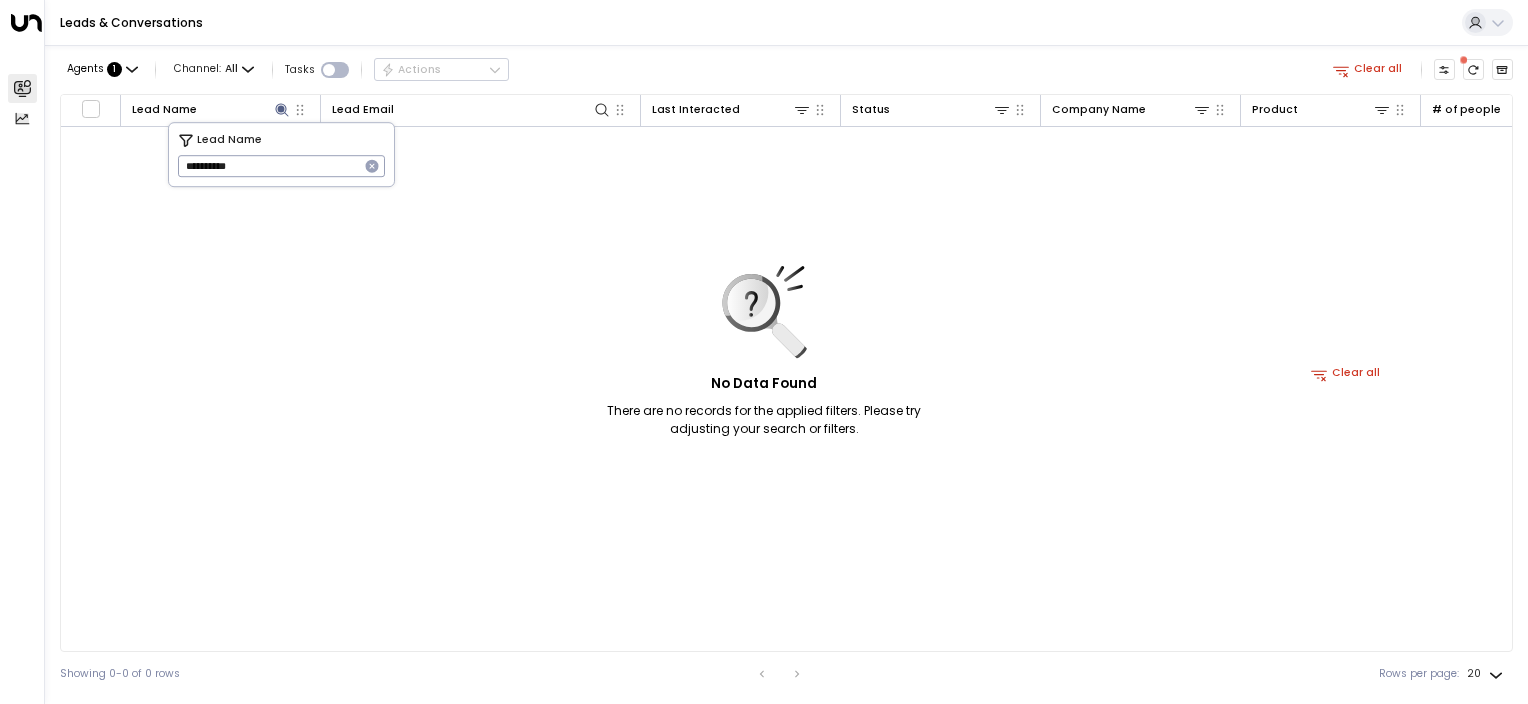 type on "**********" 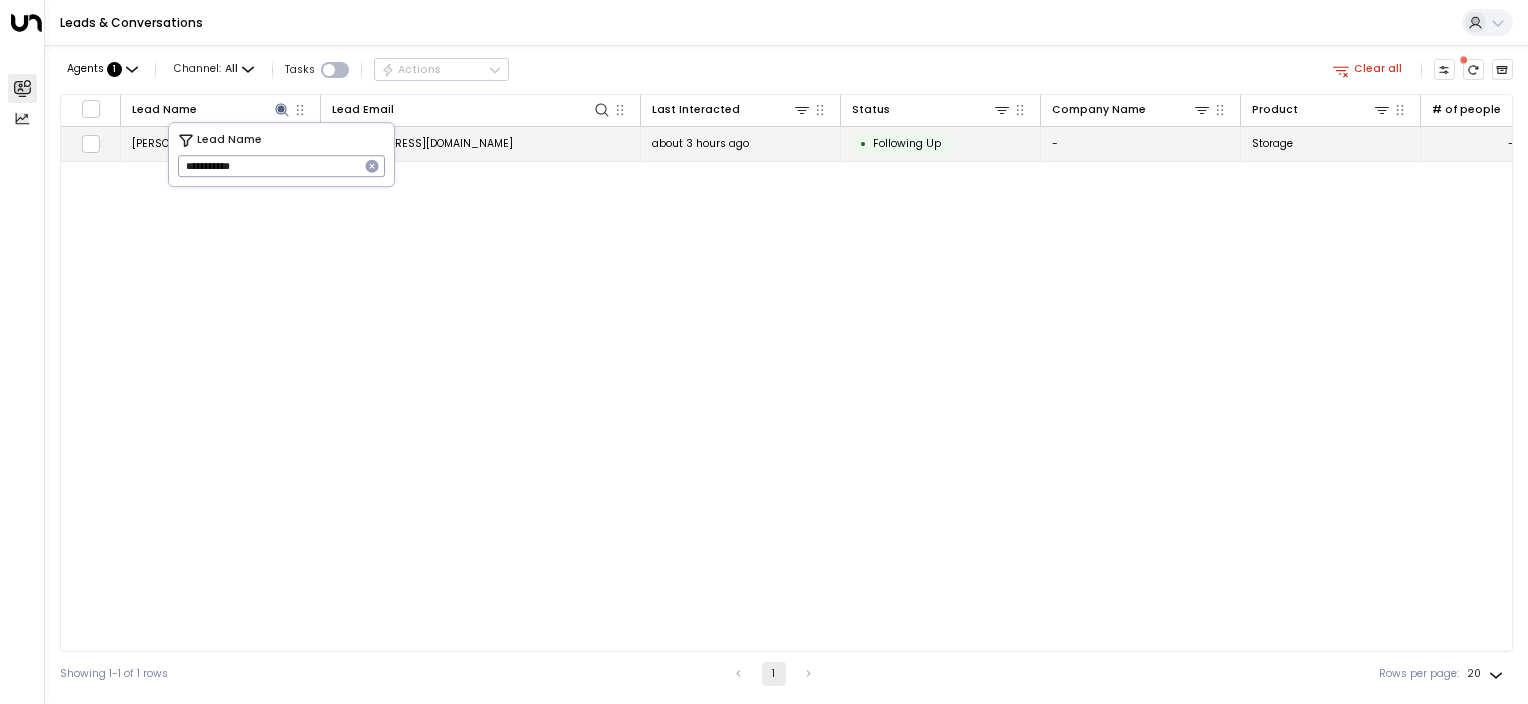 click on "• Following Up" at bounding box center [901, 144] 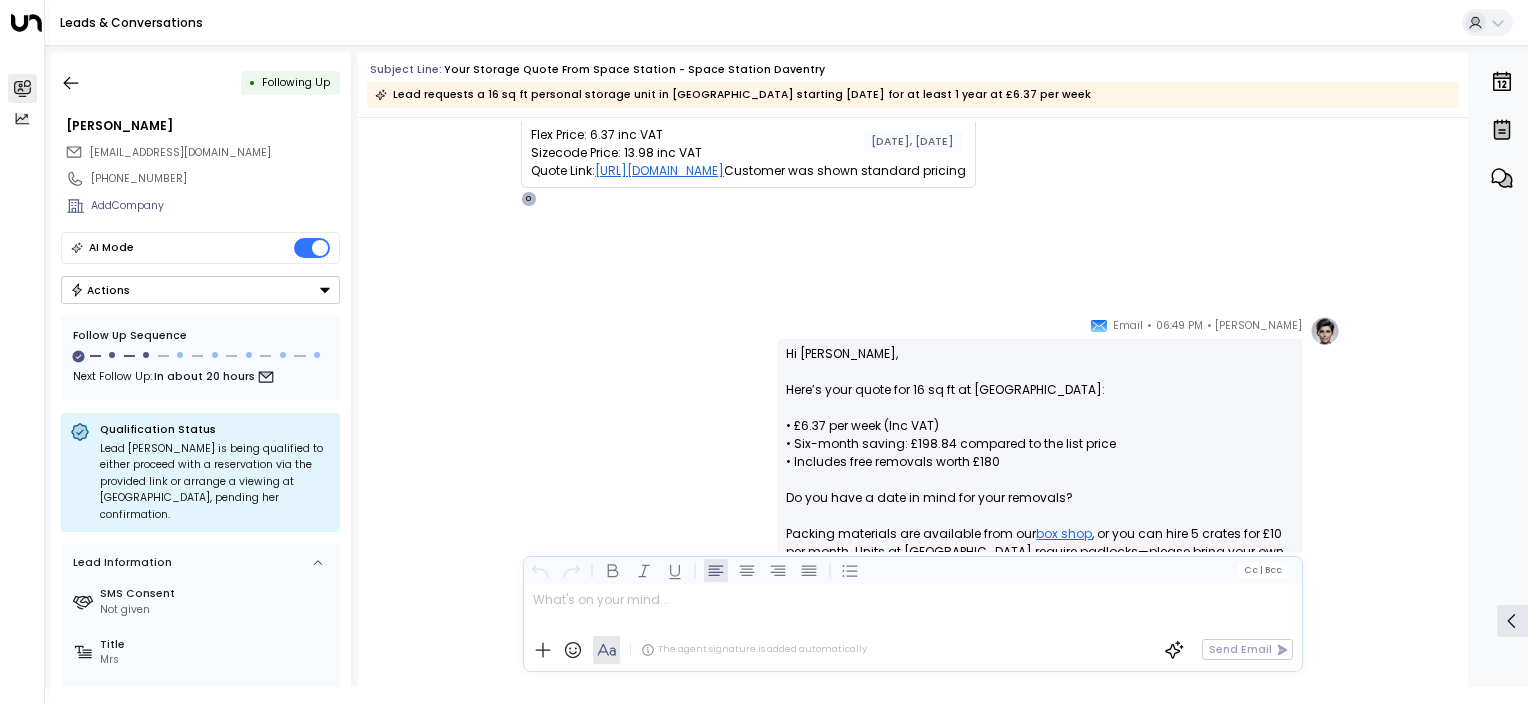 scroll, scrollTop: 0, scrollLeft: 0, axis: both 